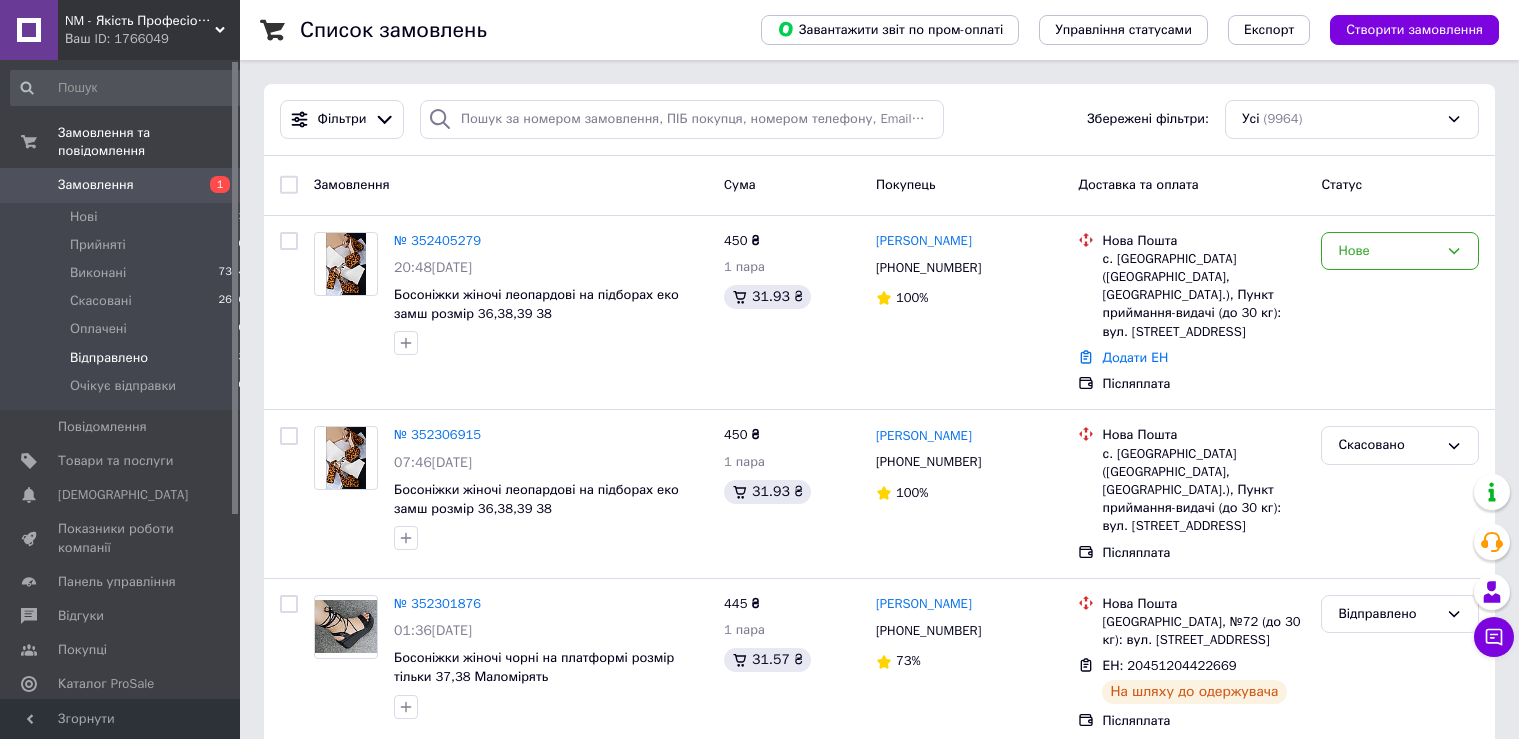 scroll, scrollTop: 0, scrollLeft: 0, axis: both 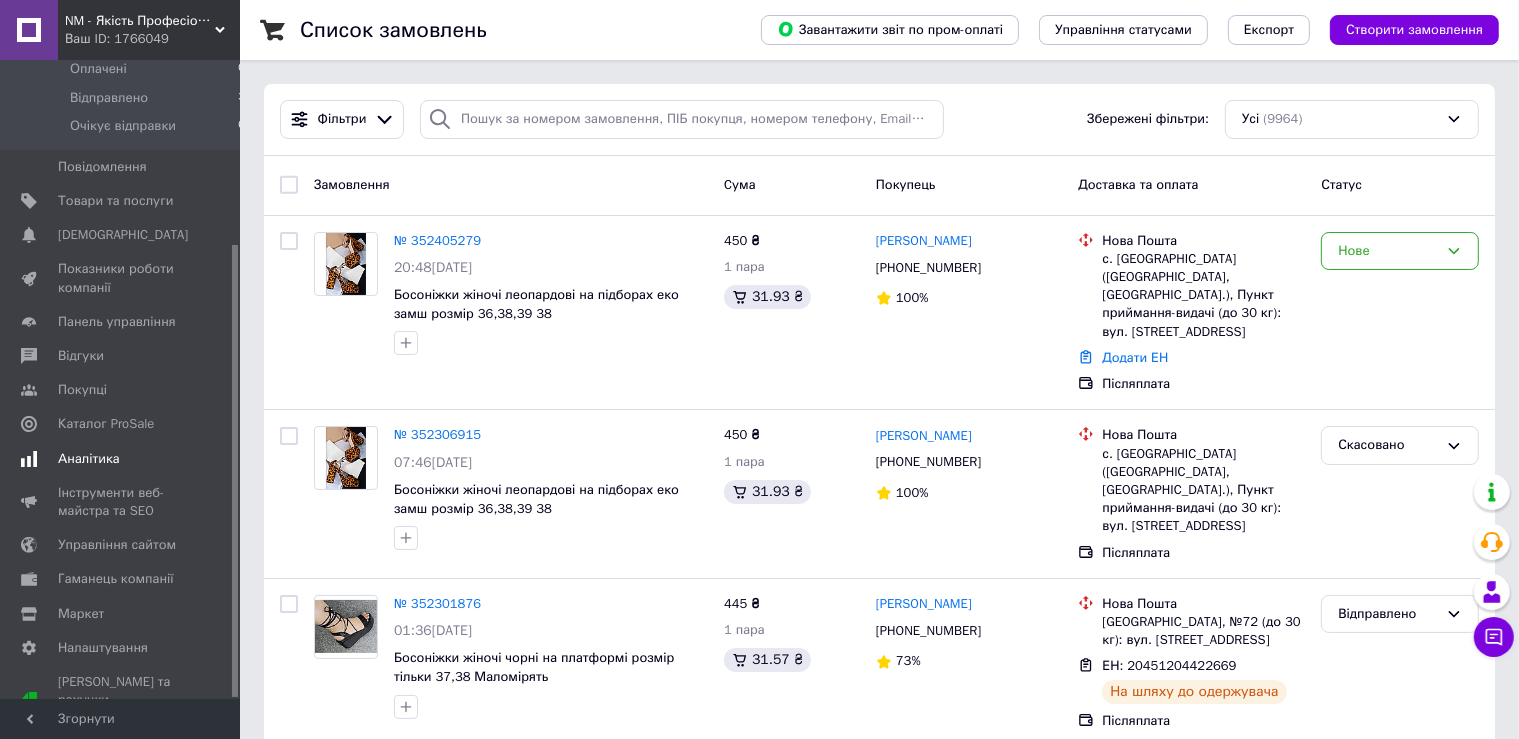 click on "Аналітика" at bounding box center [128, 459] 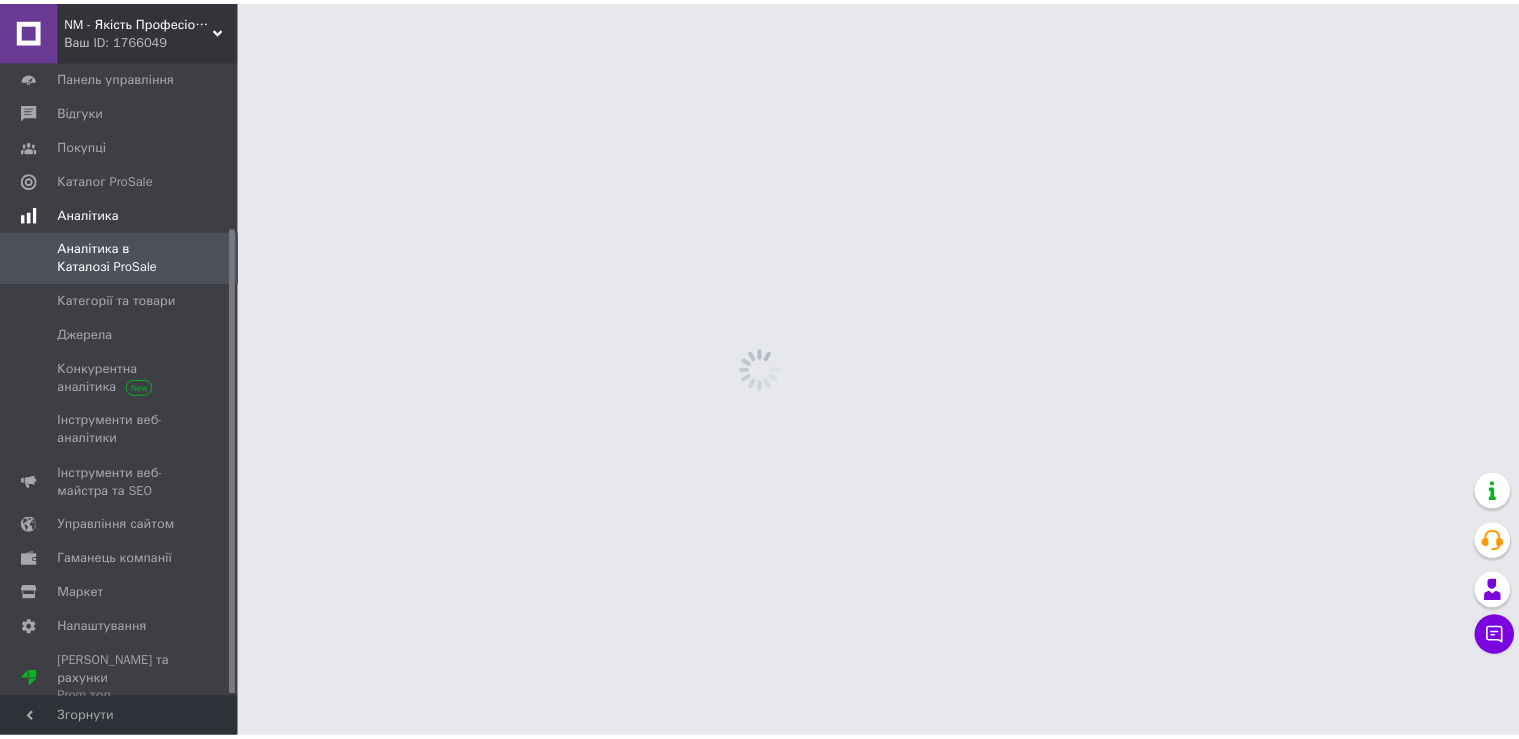 scroll, scrollTop: 228, scrollLeft: 0, axis: vertical 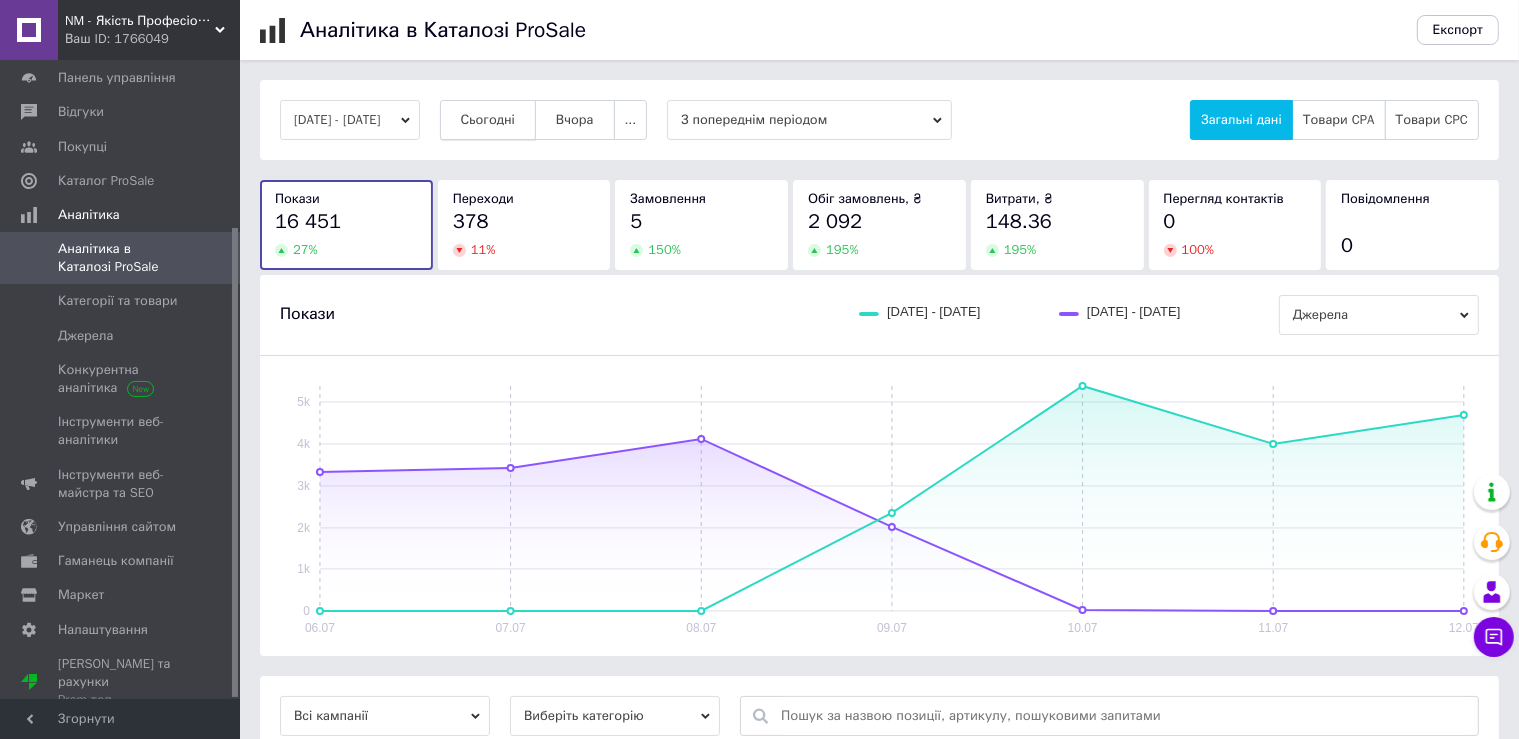 click on "Сьогодні" at bounding box center [488, 120] 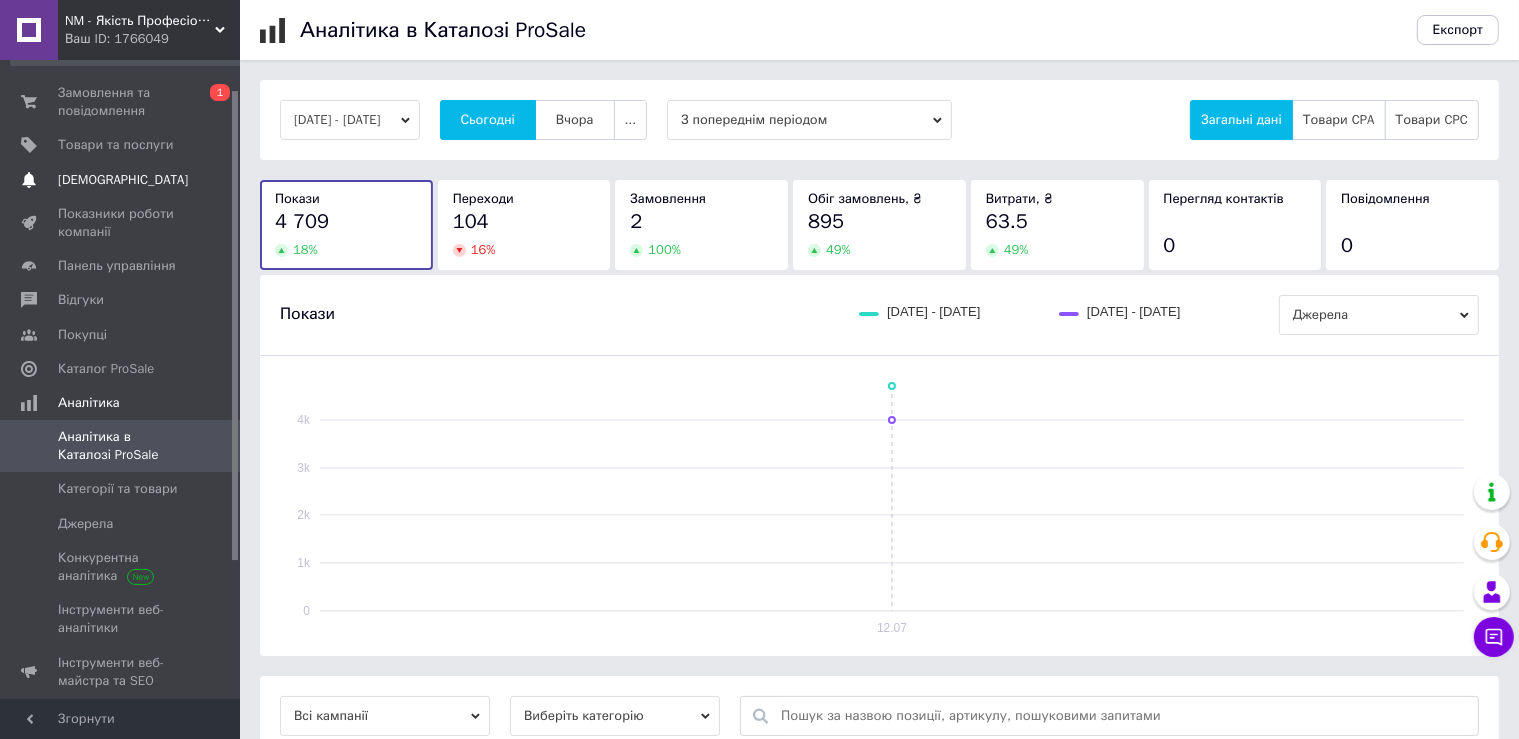 scroll, scrollTop: 0, scrollLeft: 0, axis: both 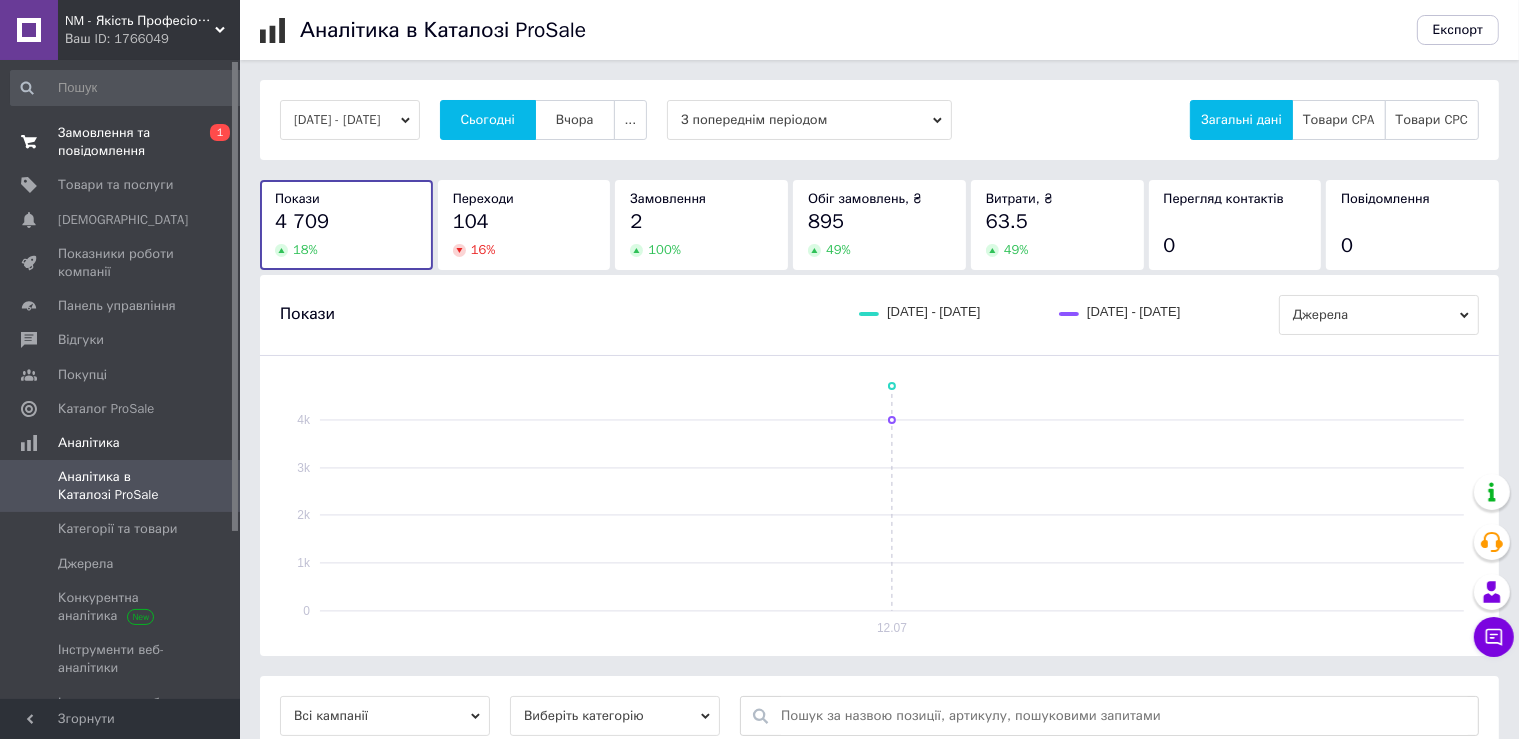 click on "Замовлення та повідомлення" at bounding box center (121, 142) 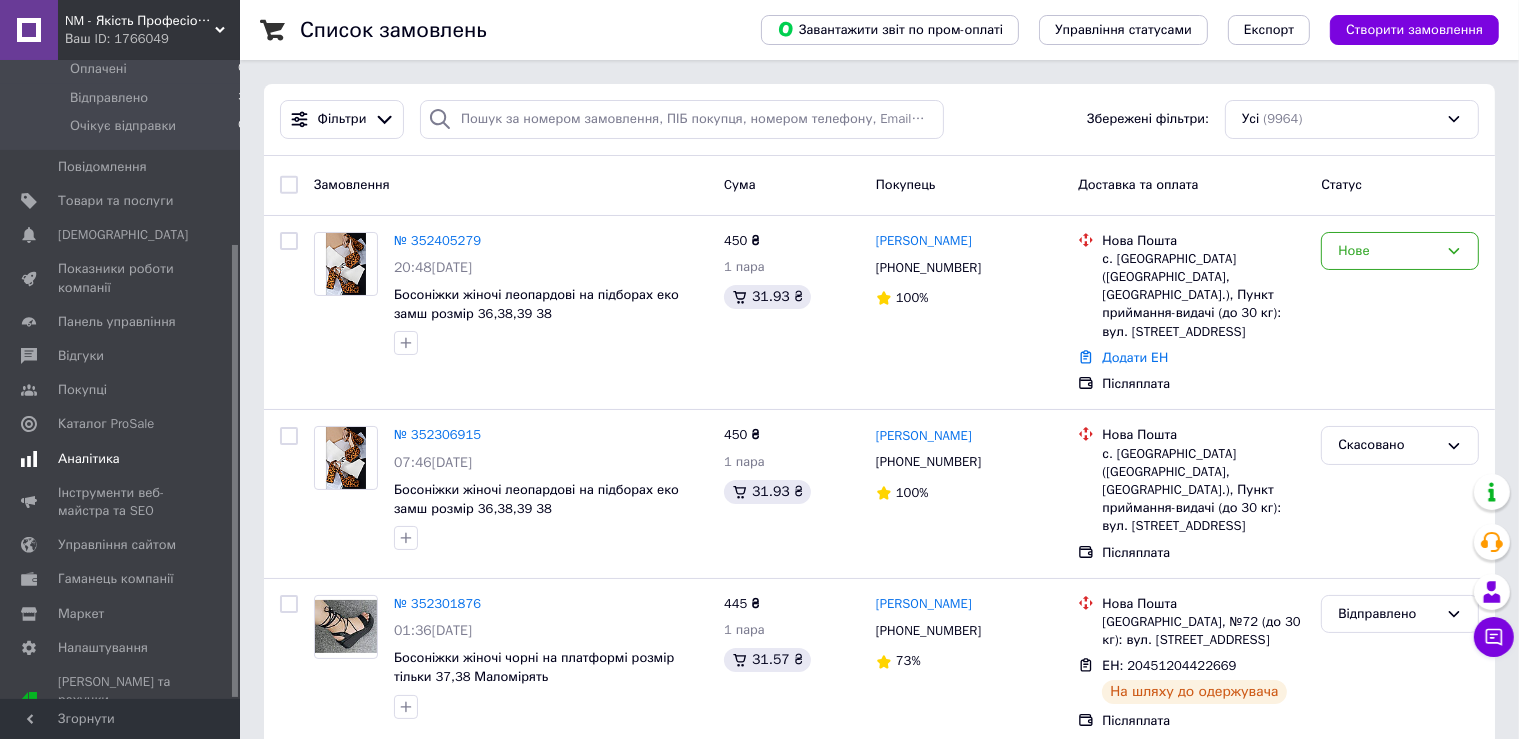 click on "Аналітика" at bounding box center [89, 459] 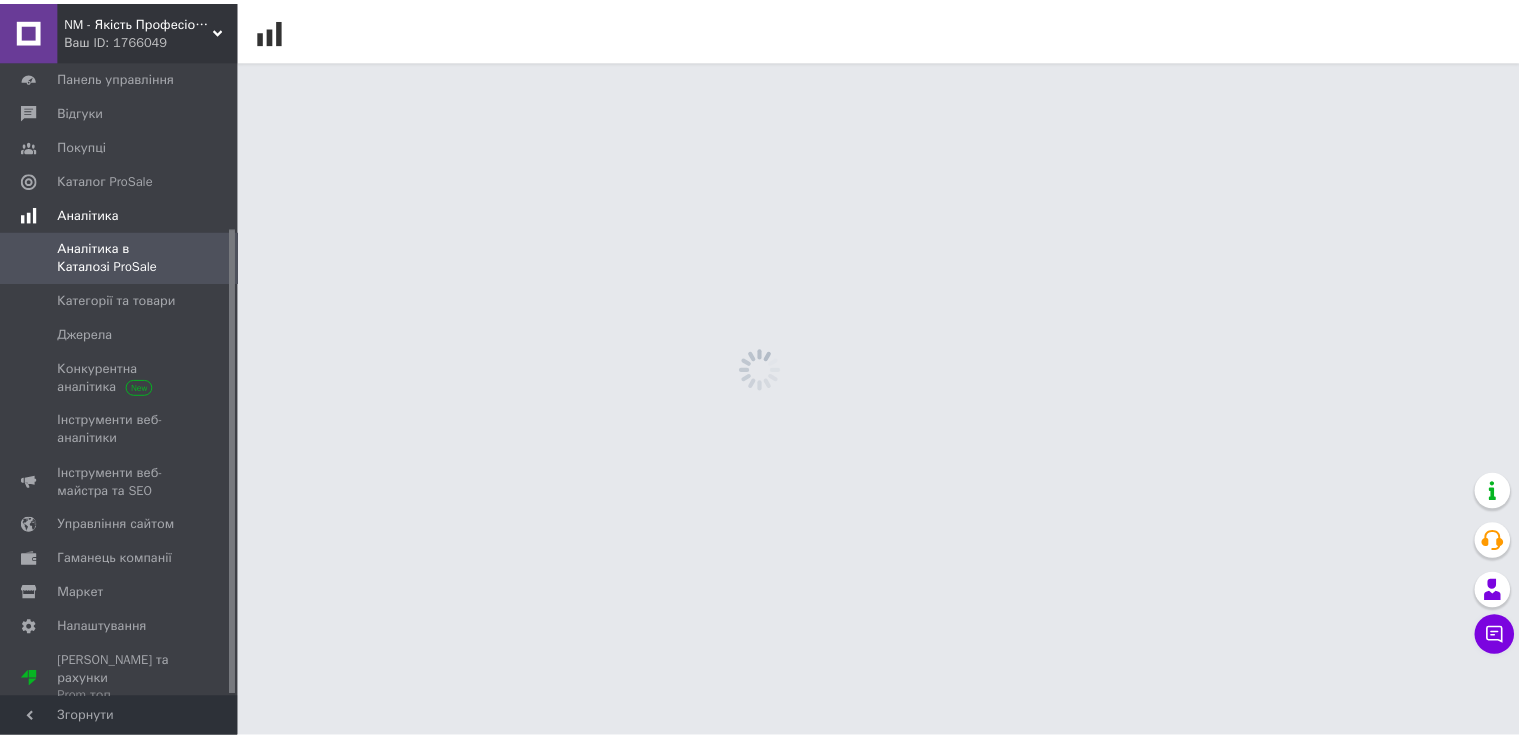 scroll, scrollTop: 228, scrollLeft: 0, axis: vertical 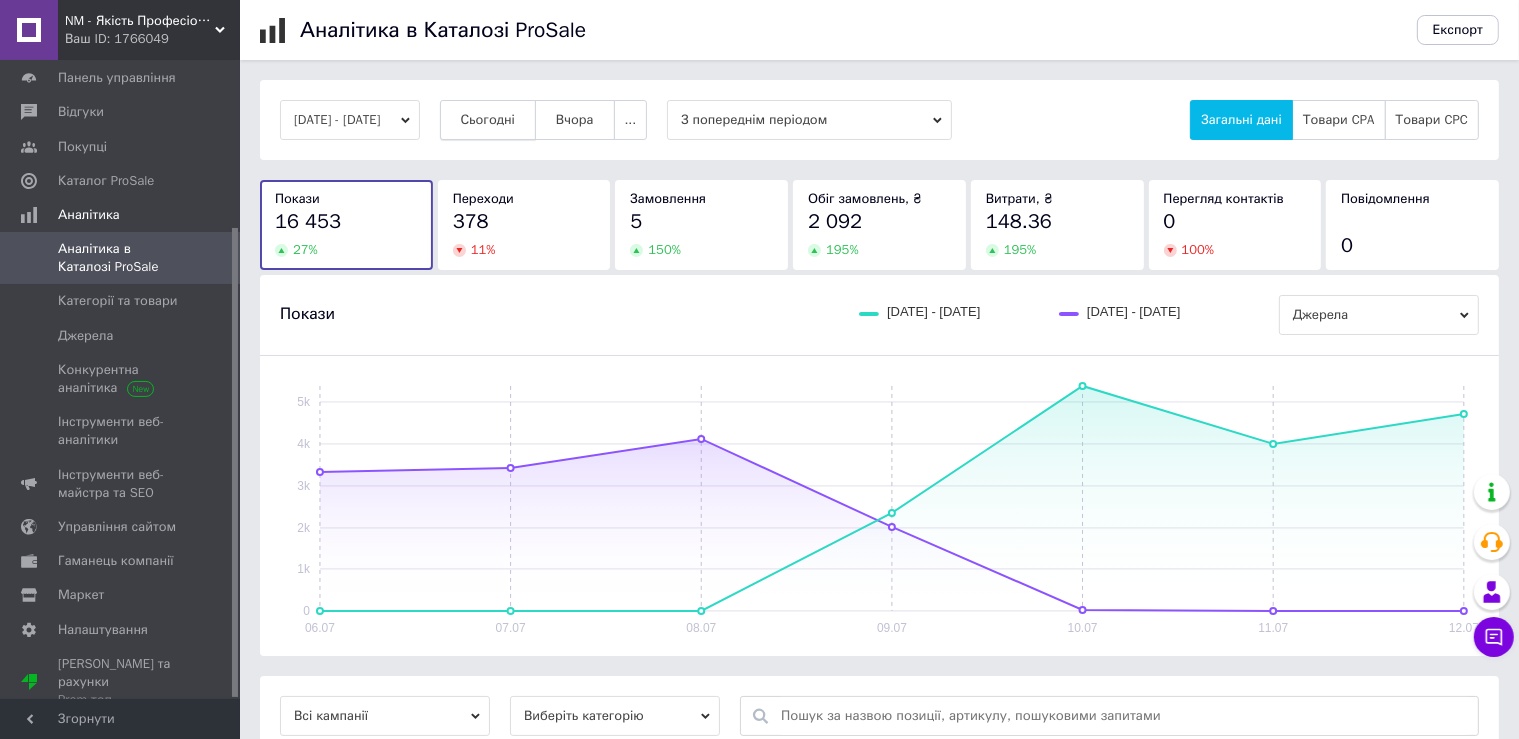 click on "Сьогодні" at bounding box center (488, 120) 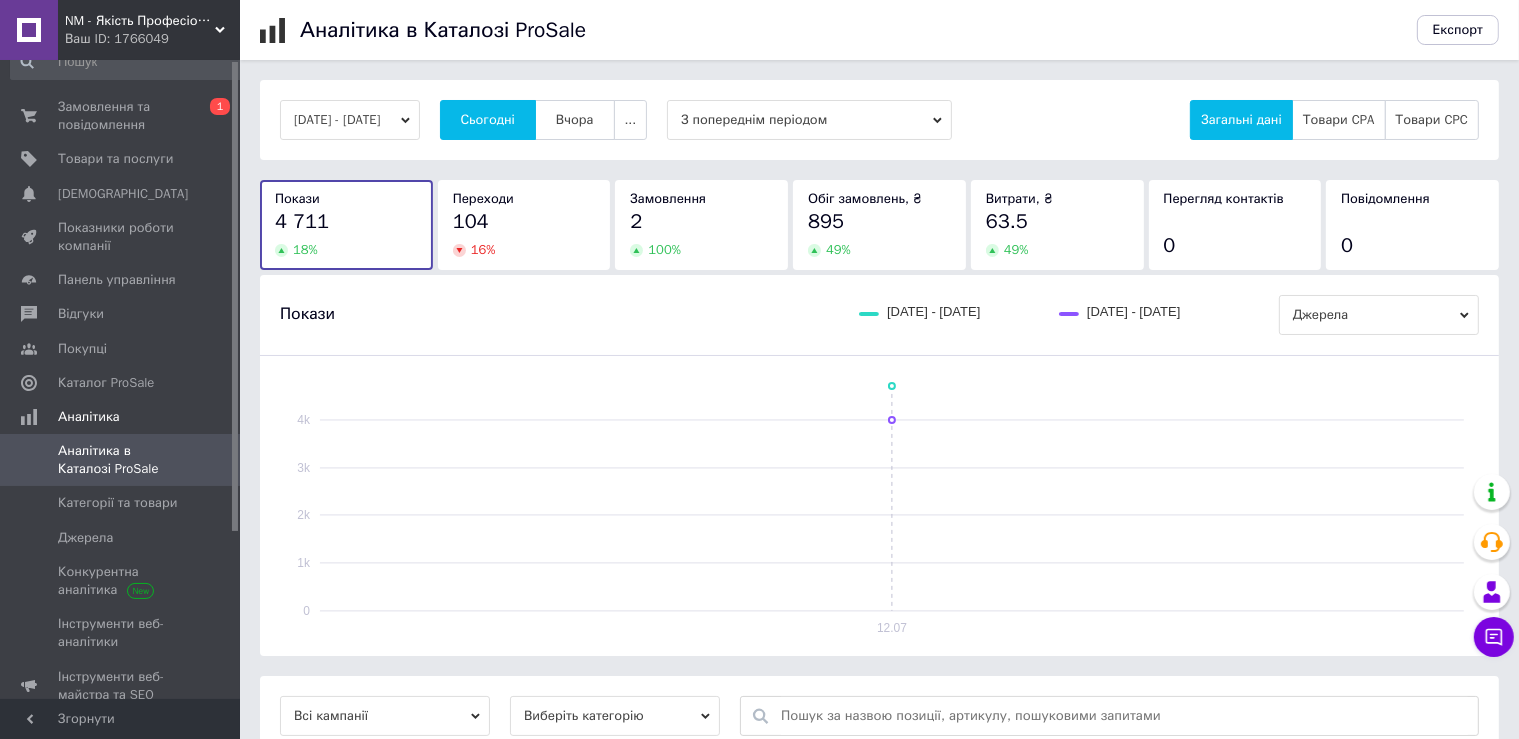scroll, scrollTop: 0, scrollLeft: 0, axis: both 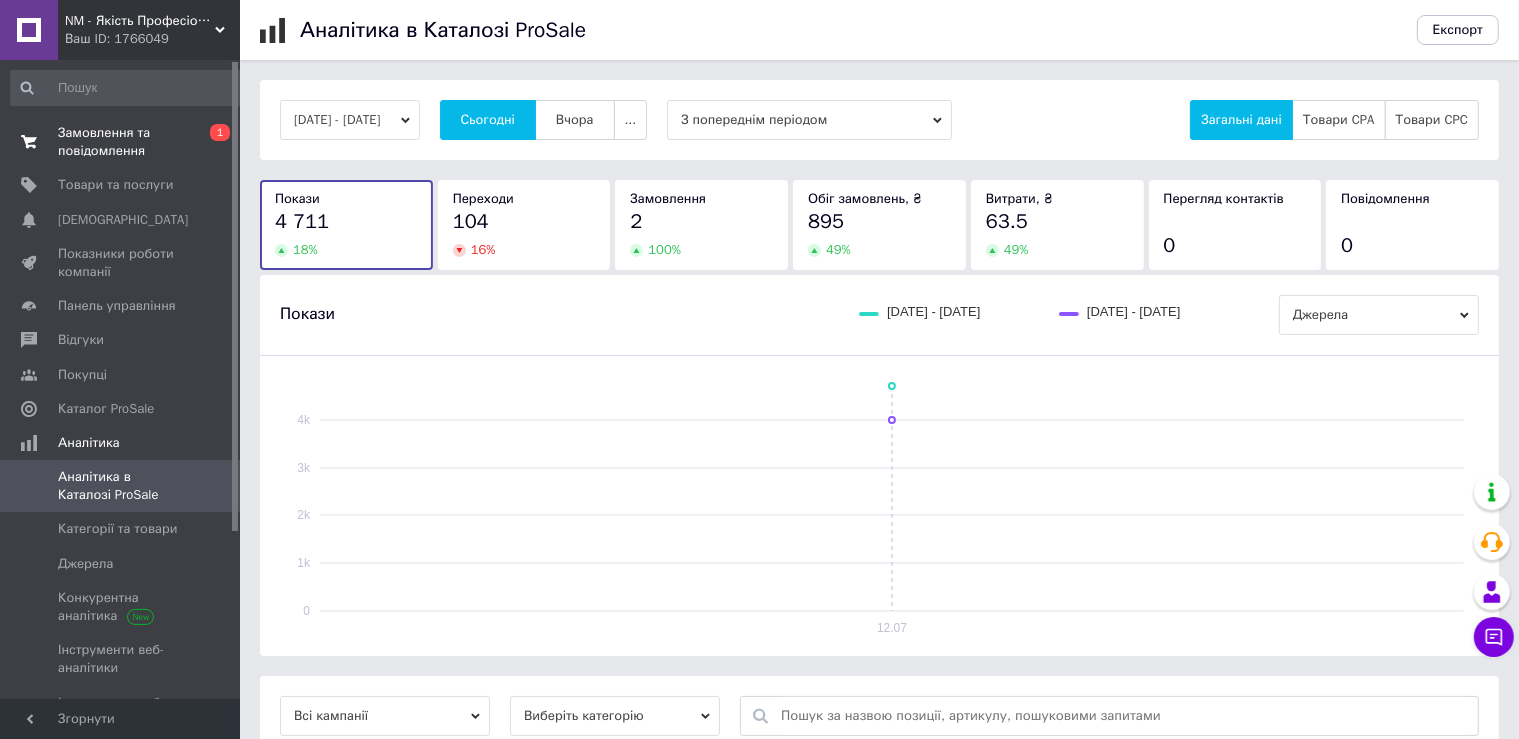 click on "Замовлення та повідомлення" at bounding box center (121, 142) 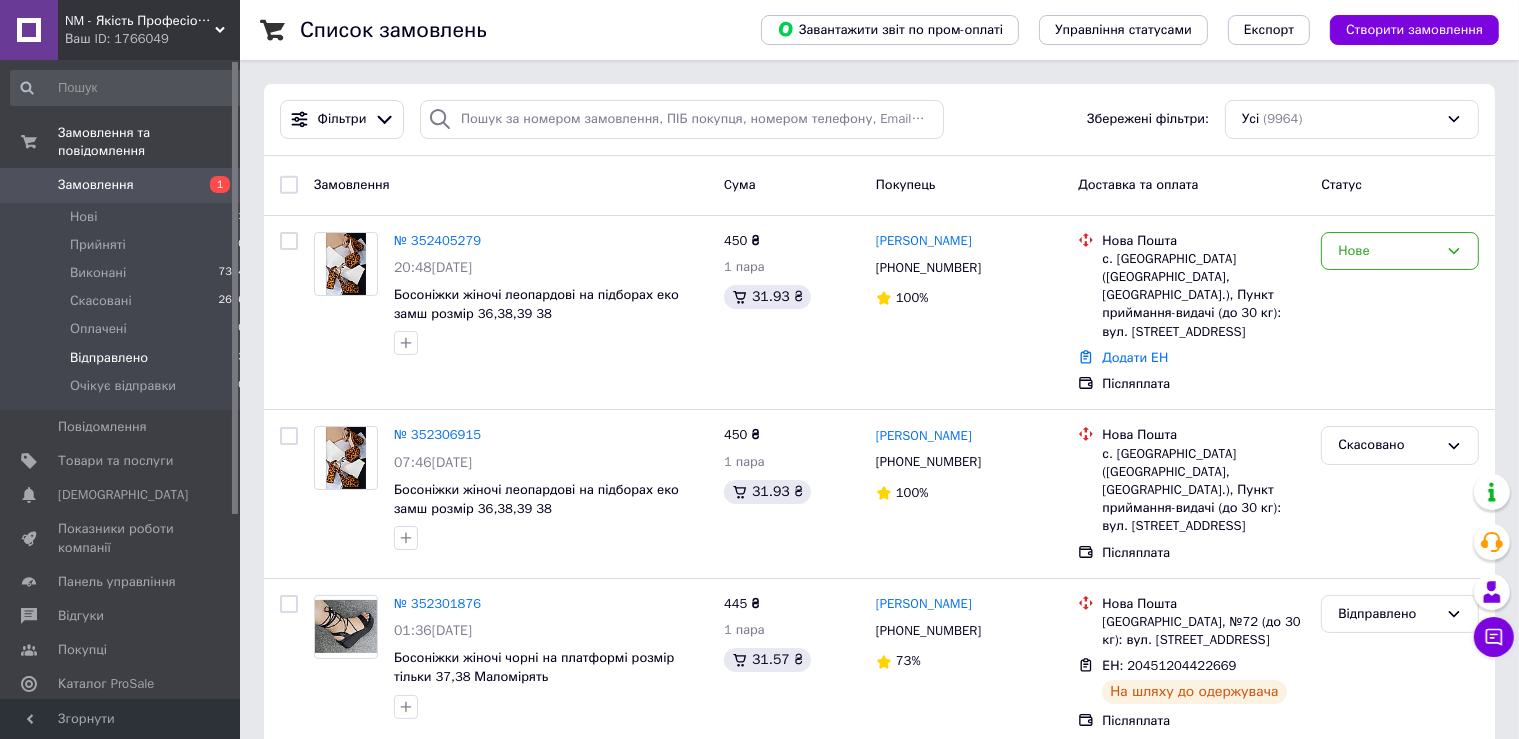 click on "Відправлено" at bounding box center (109, 358) 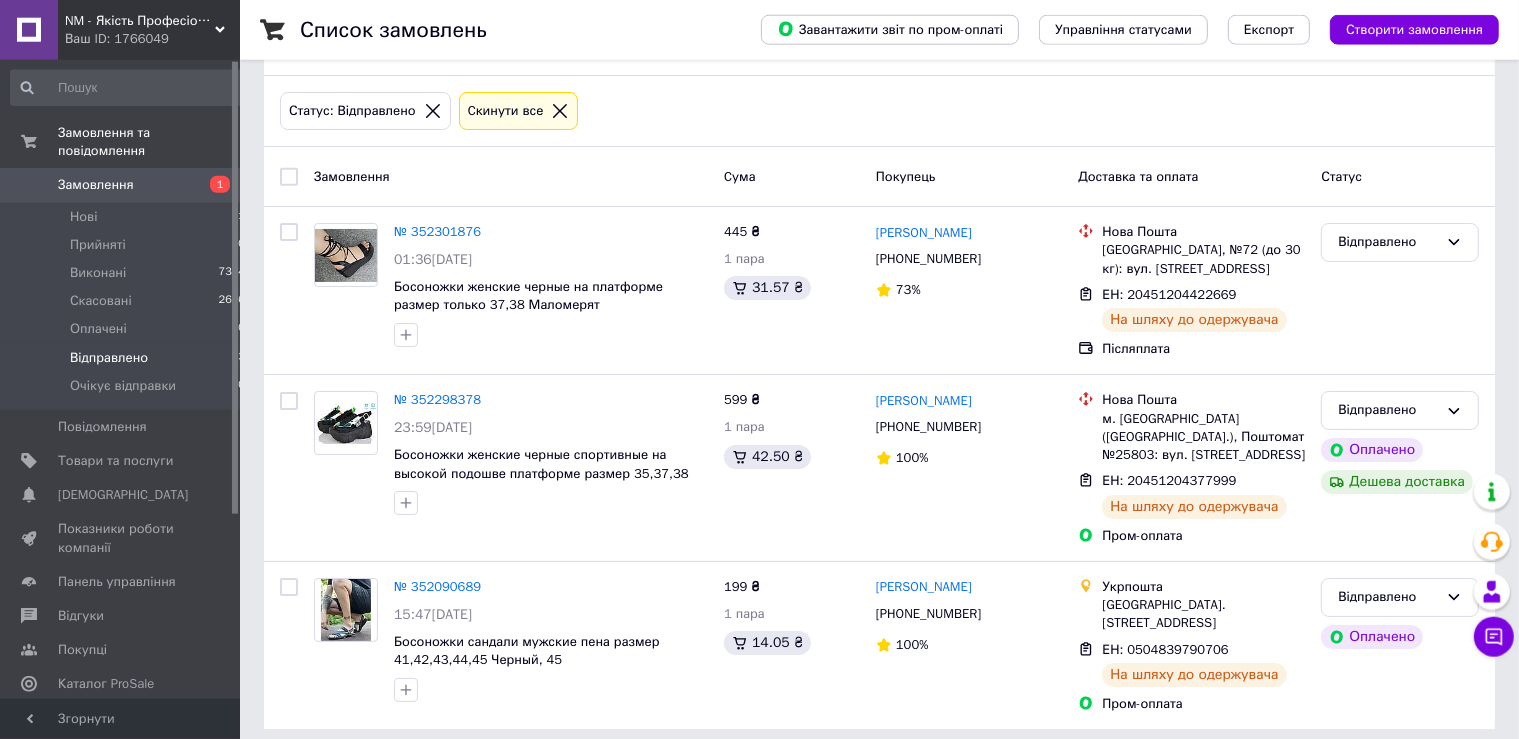 scroll, scrollTop: 92, scrollLeft: 0, axis: vertical 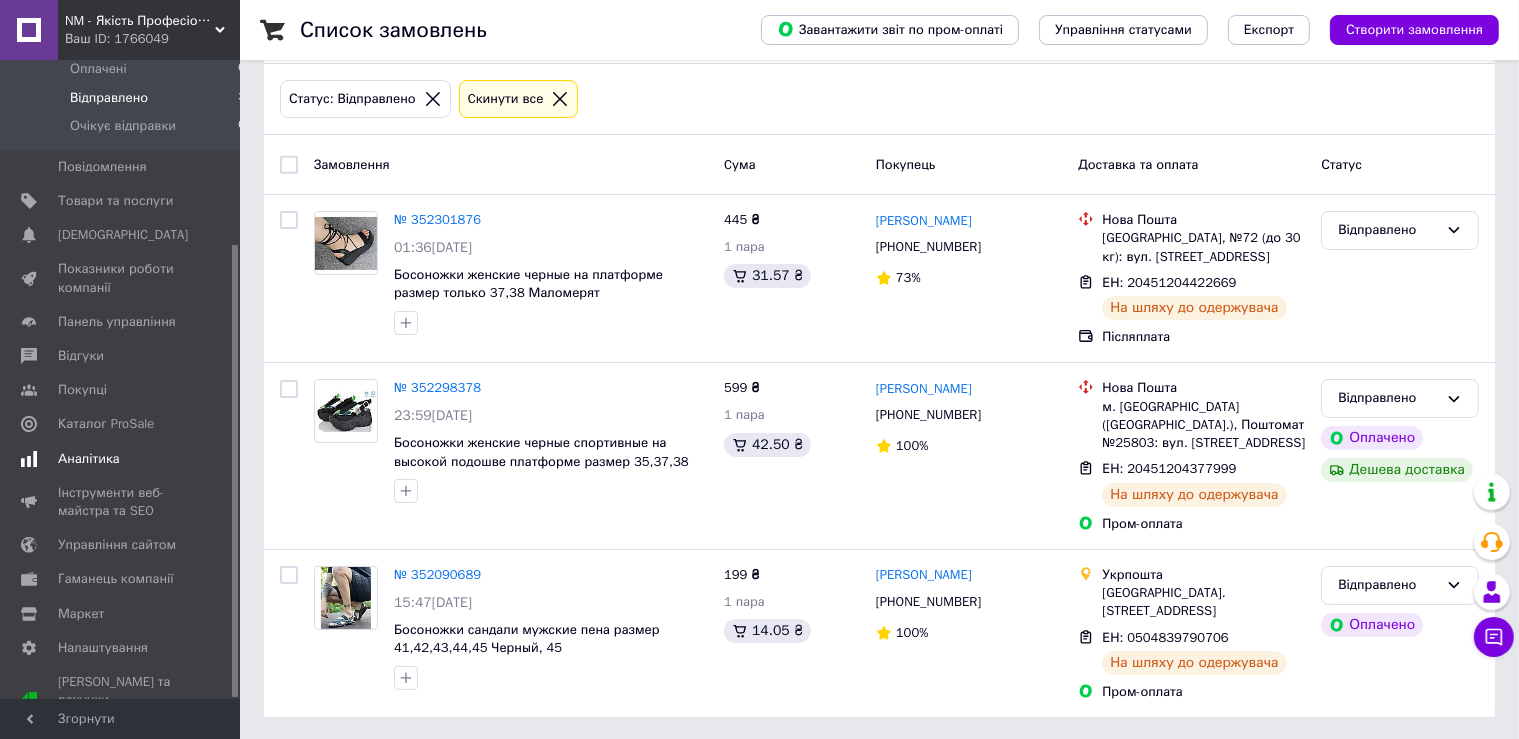 click on "Аналітика" at bounding box center (121, 459) 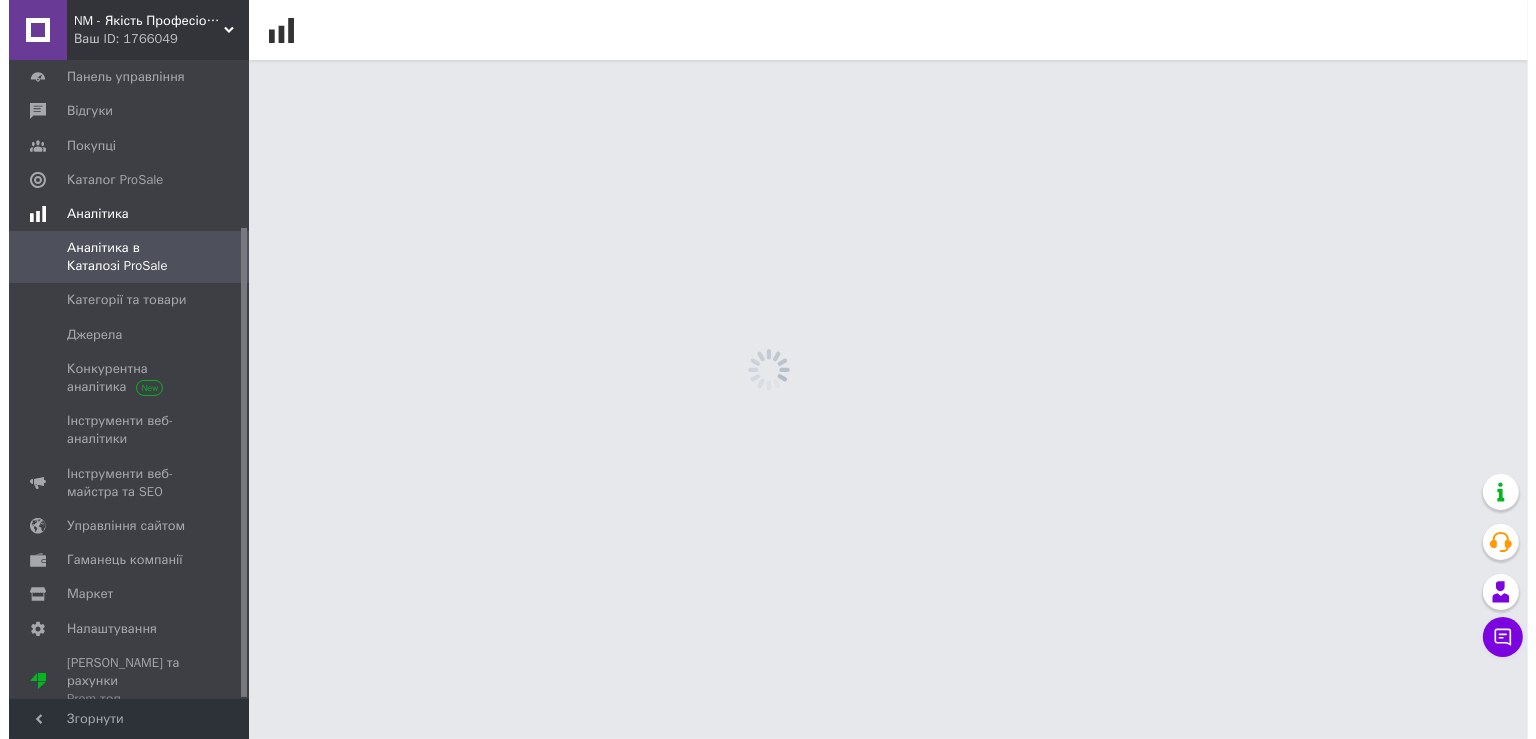 scroll, scrollTop: 0, scrollLeft: 0, axis: both 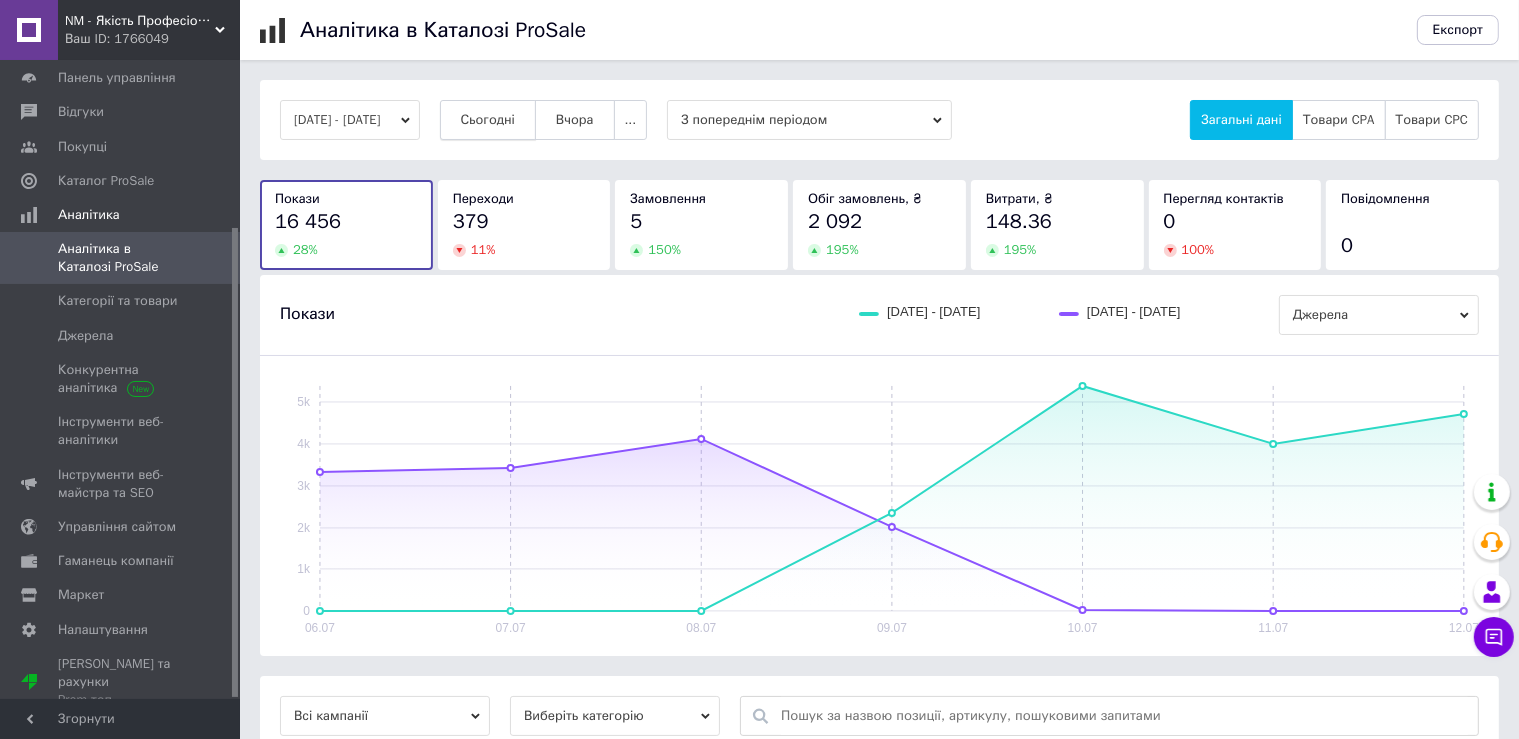 click on "Сьогодні" at bounding box center (488, 120) 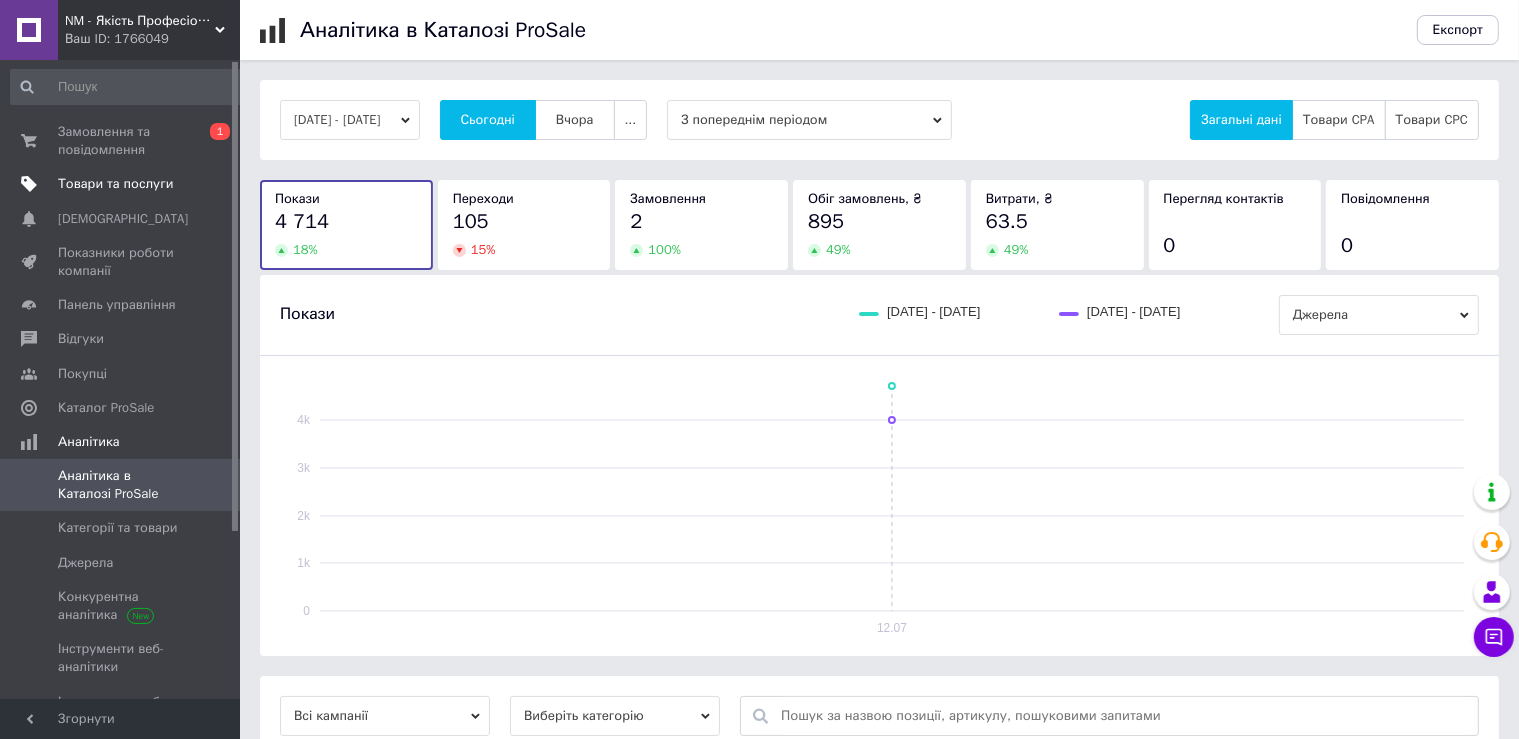 scroll, scrollTop: 0, scrollLeft: 0, axis: both 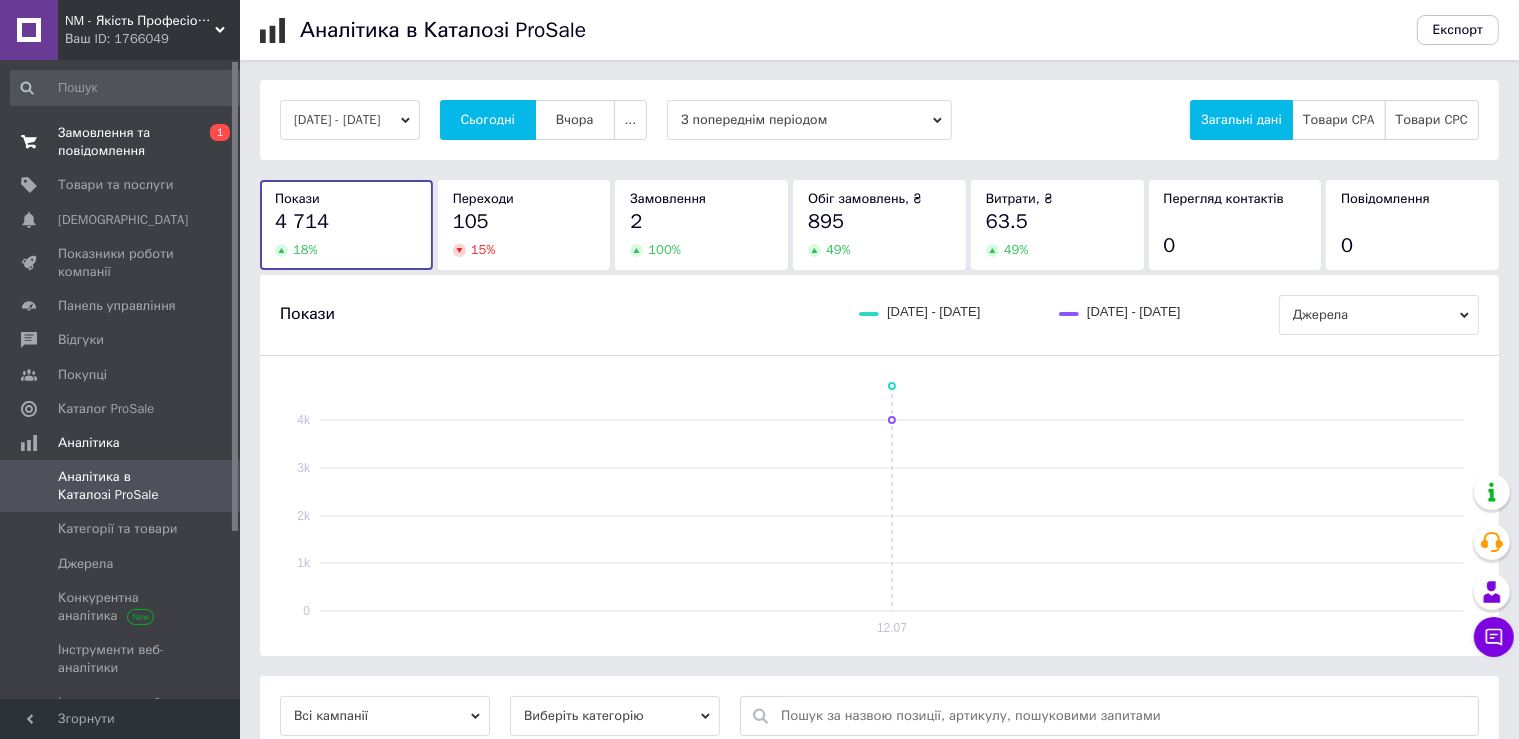 click on "Замовлення та повідомлення" at bounding box center (121, 142) 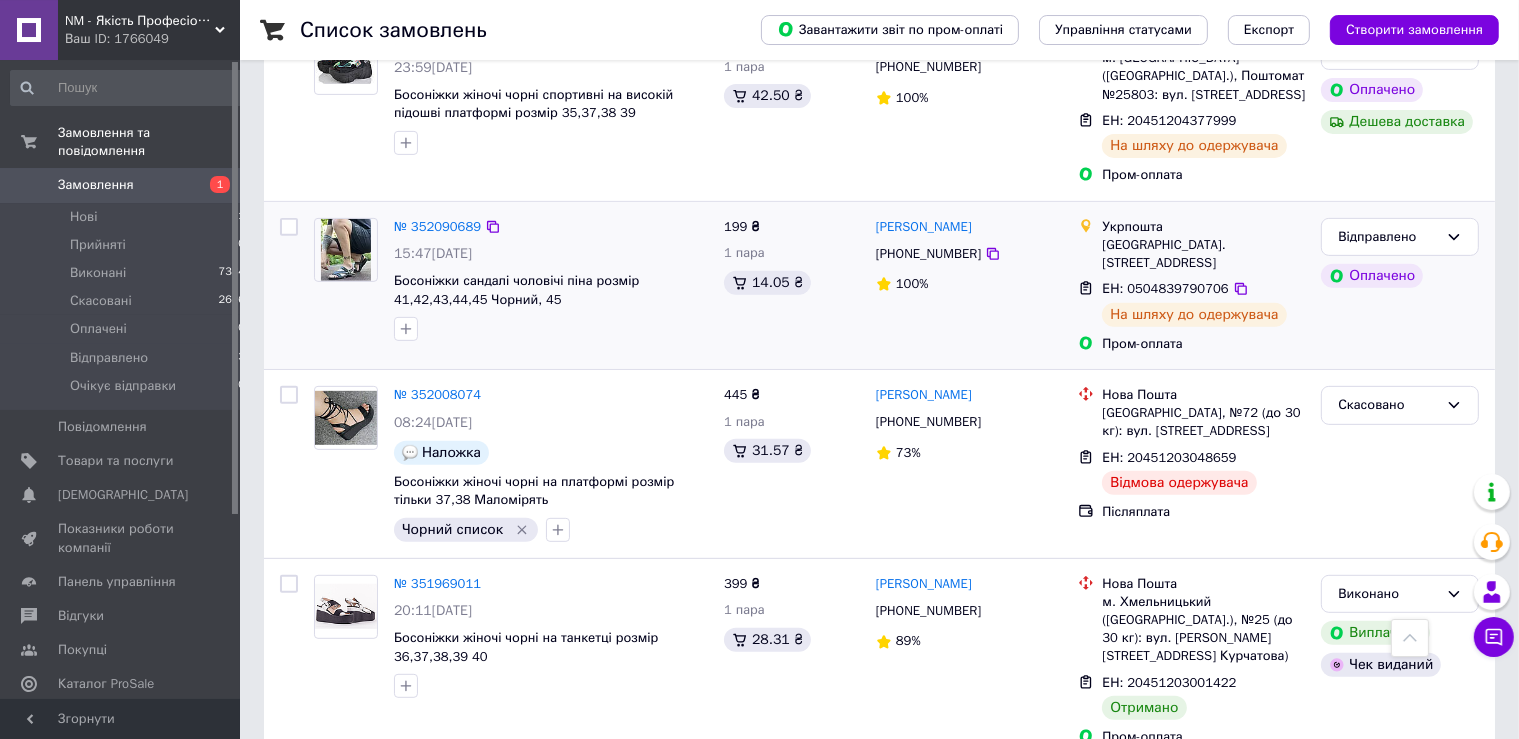 scroll, scrollTop: 844, scrollLeft: 0, axis: vertical 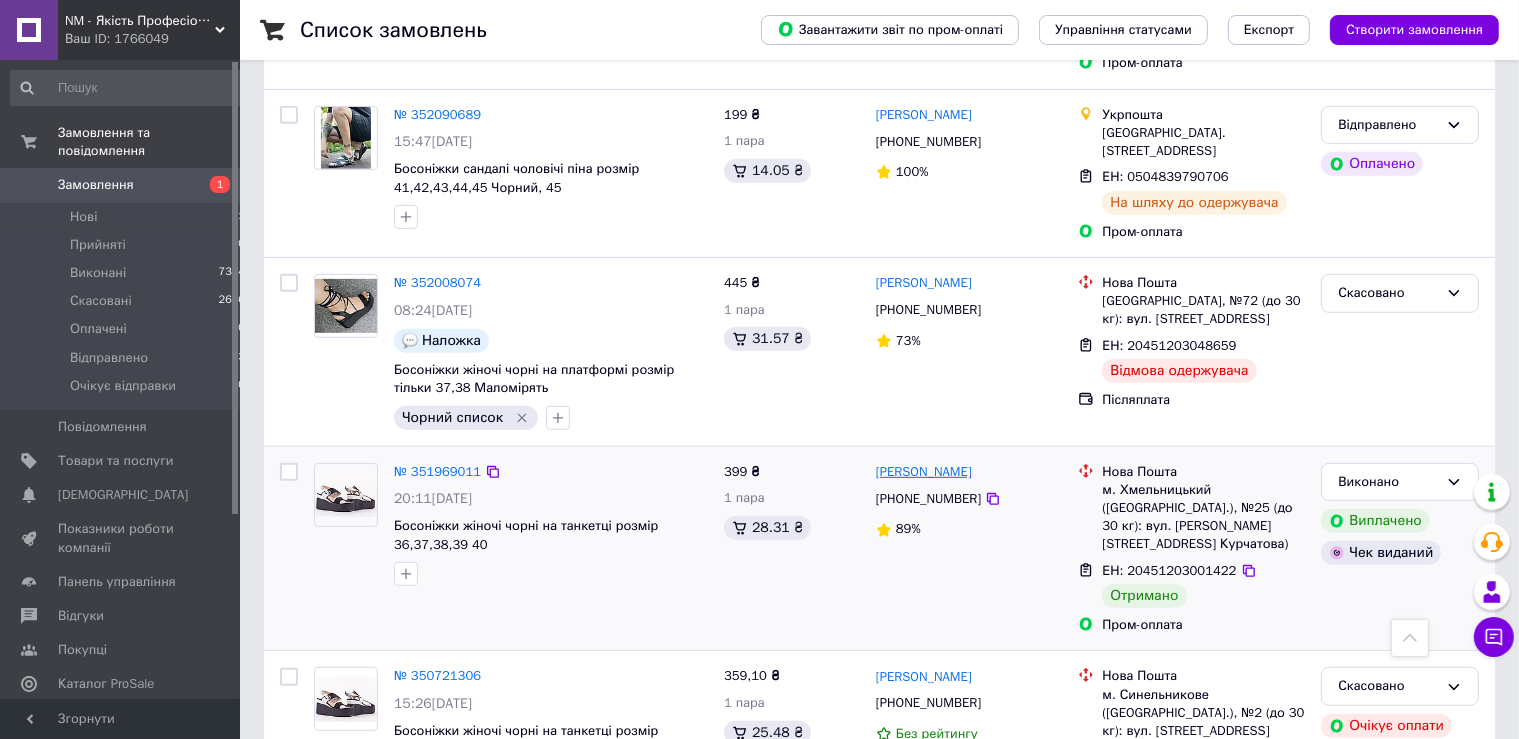 click on "[PERSON_NAME]" at bounding box center [924, 472] 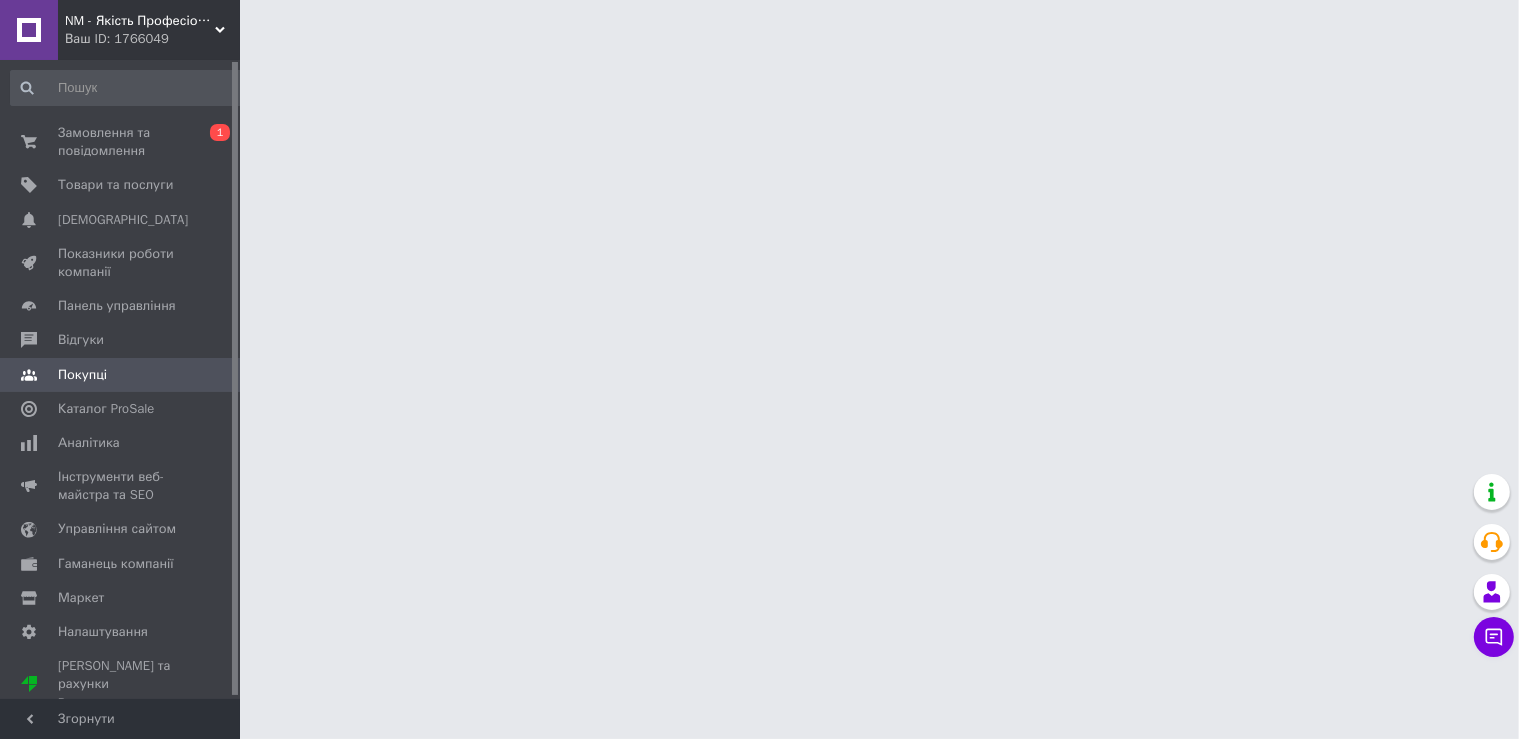 scroll, scrollTop: 0, scrollLeft: 0, axis: both 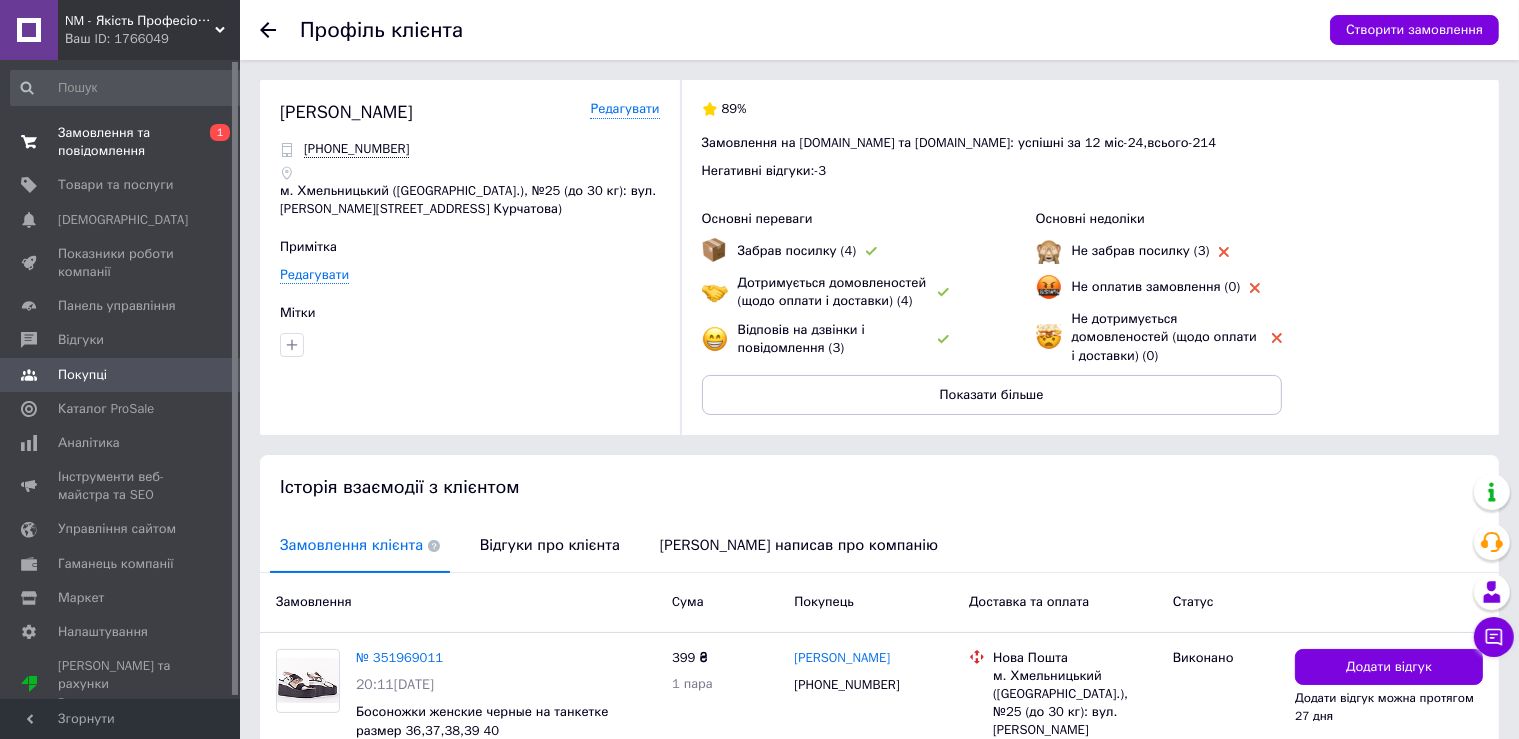 click on "Замовлення та повідомлення" at bounding box center [121, 142] 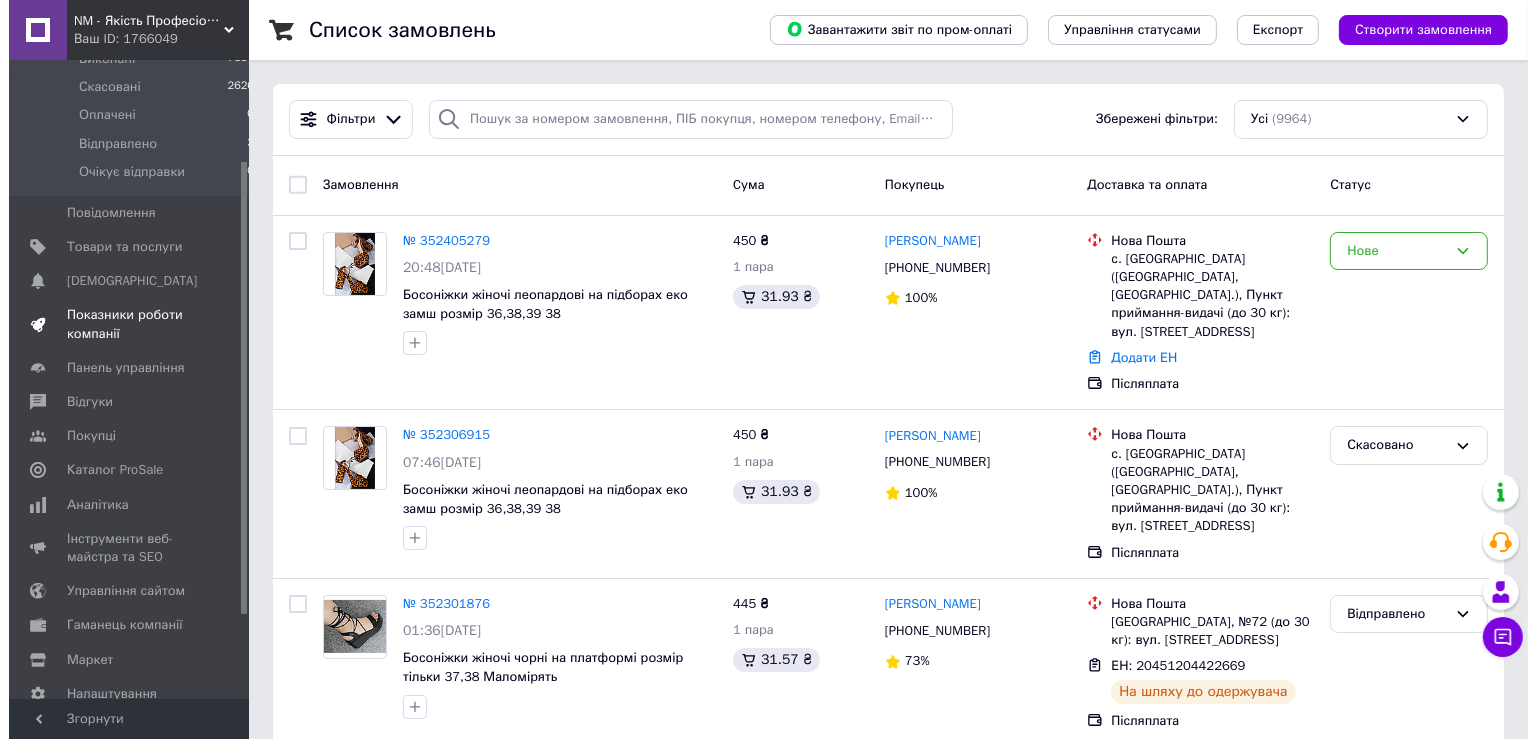 scroll, scrollTop: 260, scrollLeft: 0, axis: vertical 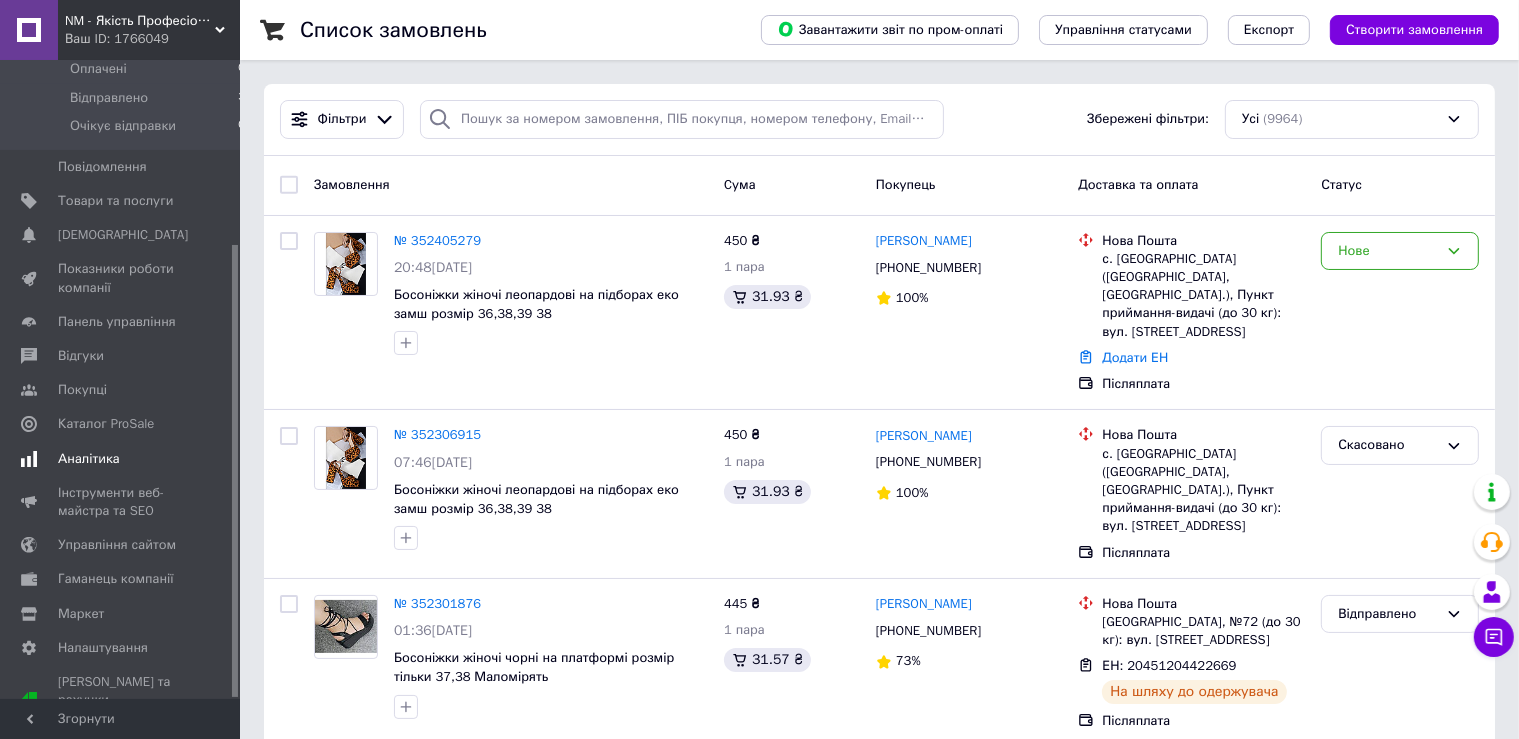click on "Аналітика" at bounding box center [128, 459] 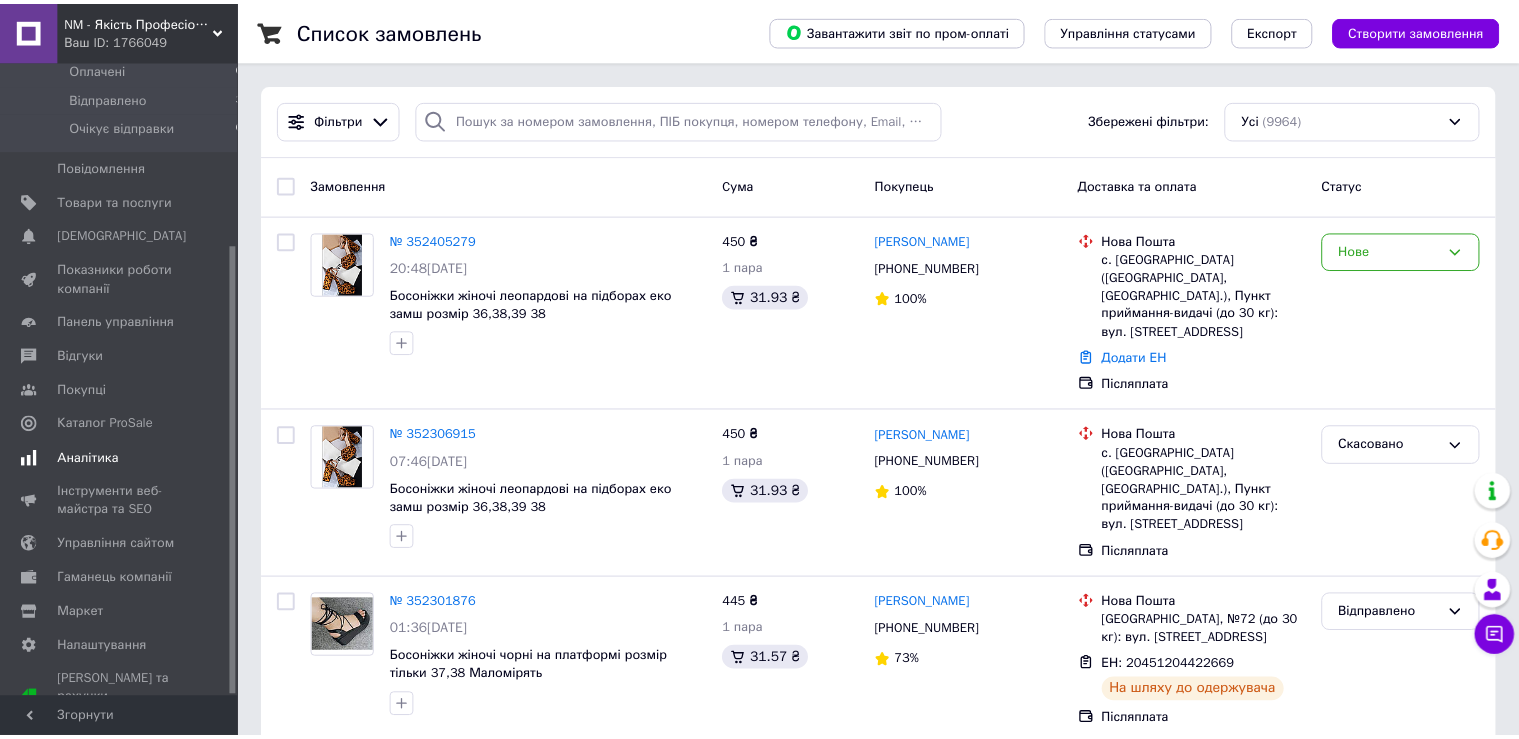 scroll, scrollTop: 228, scrollLeft: 0, axis: vertical 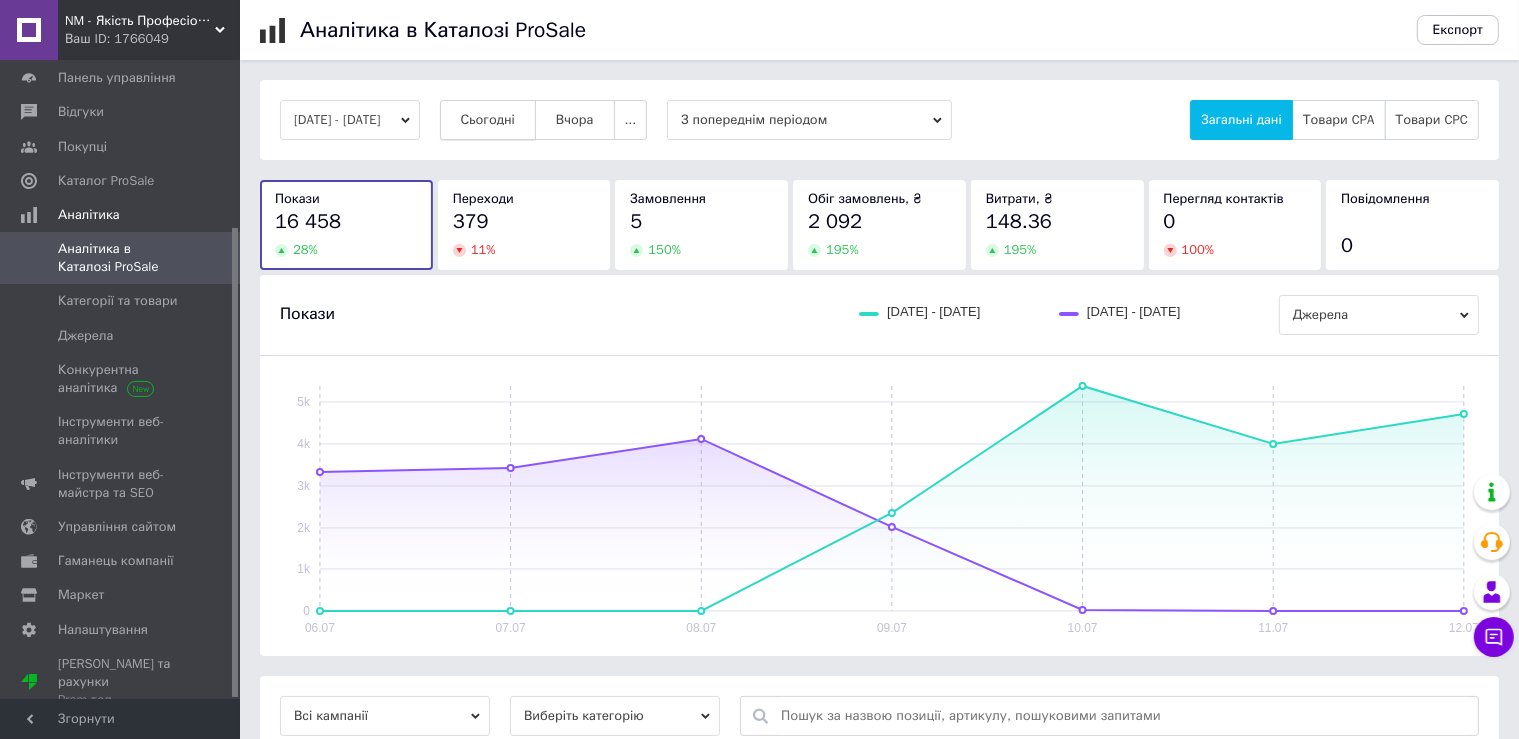 click on "Сьогодні" at bounding box center (488, 120) 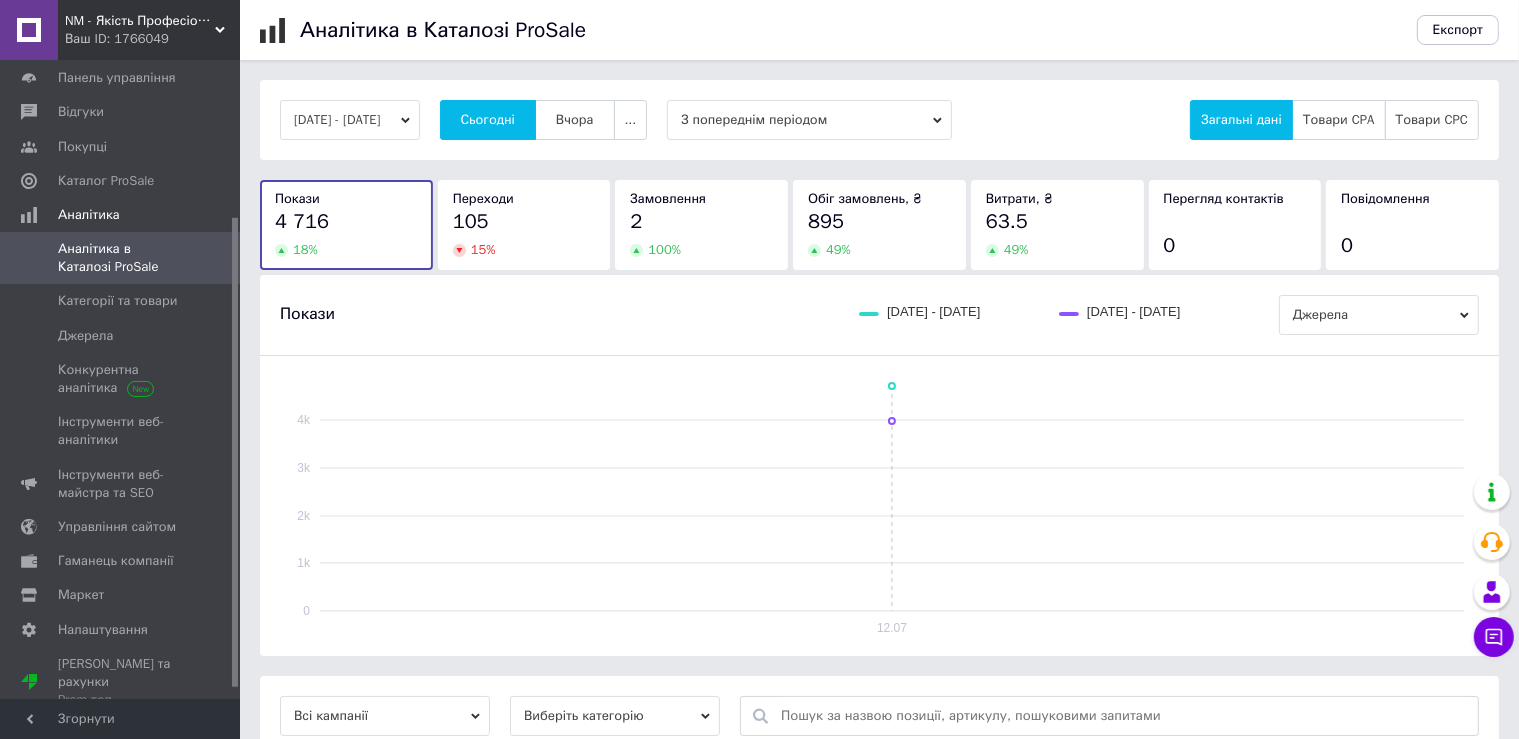 scroll, scrollTop: 0, scrollLeft: 0, axis: both 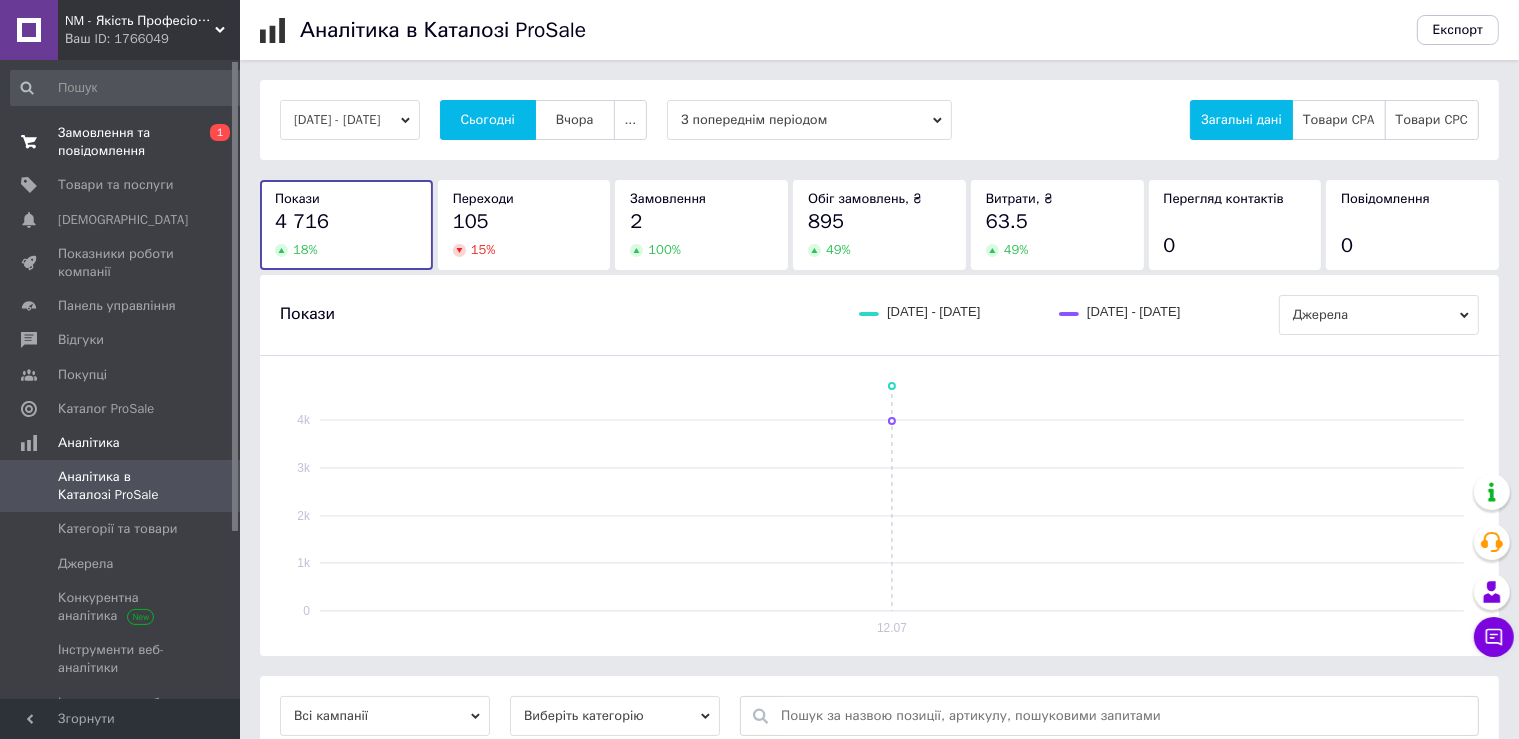 click on "Замовлення та повідомлення" at bounding box center (121, 142) 